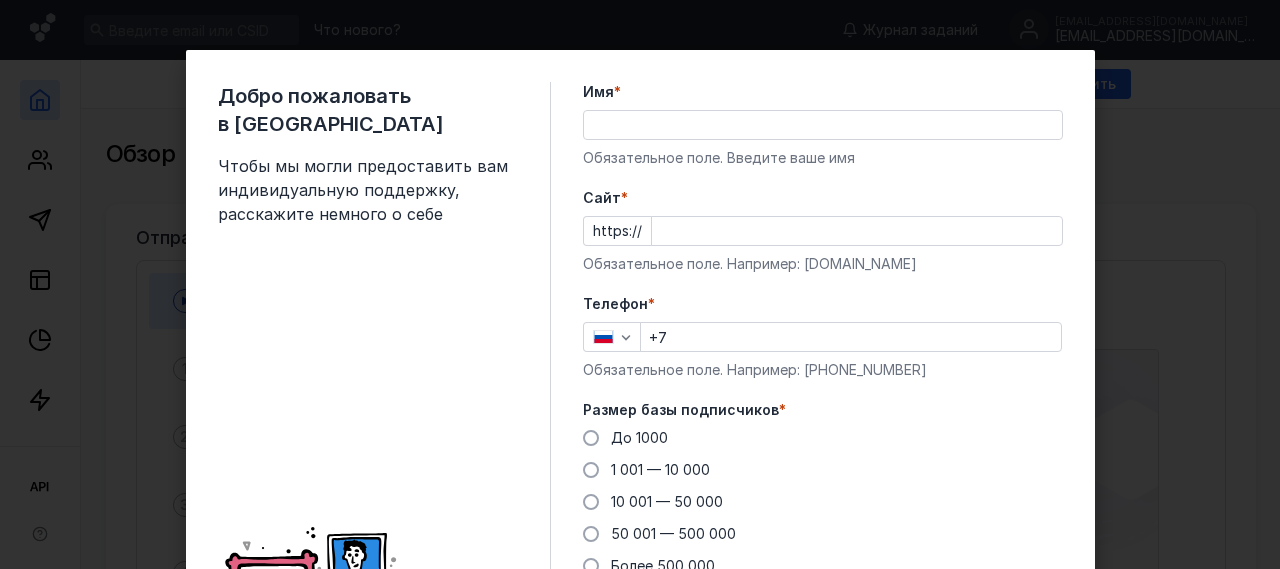 scroll, scrollTop: 0, scrollLeft: 0, axis: both 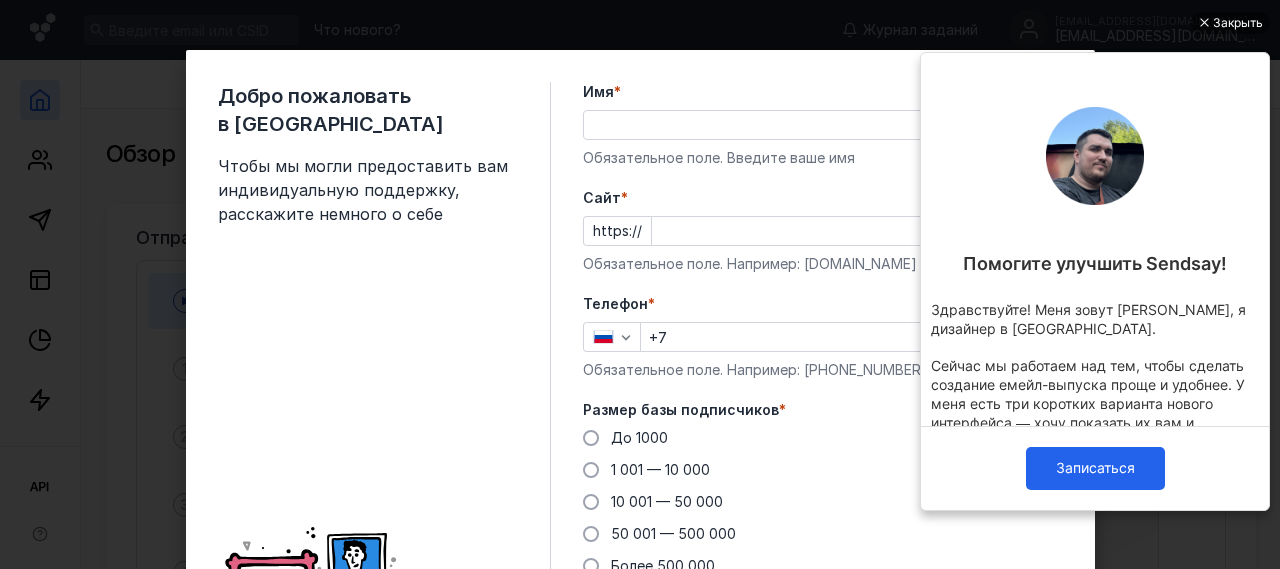 click on "Cайт  *" at bounding box center (857, 231) 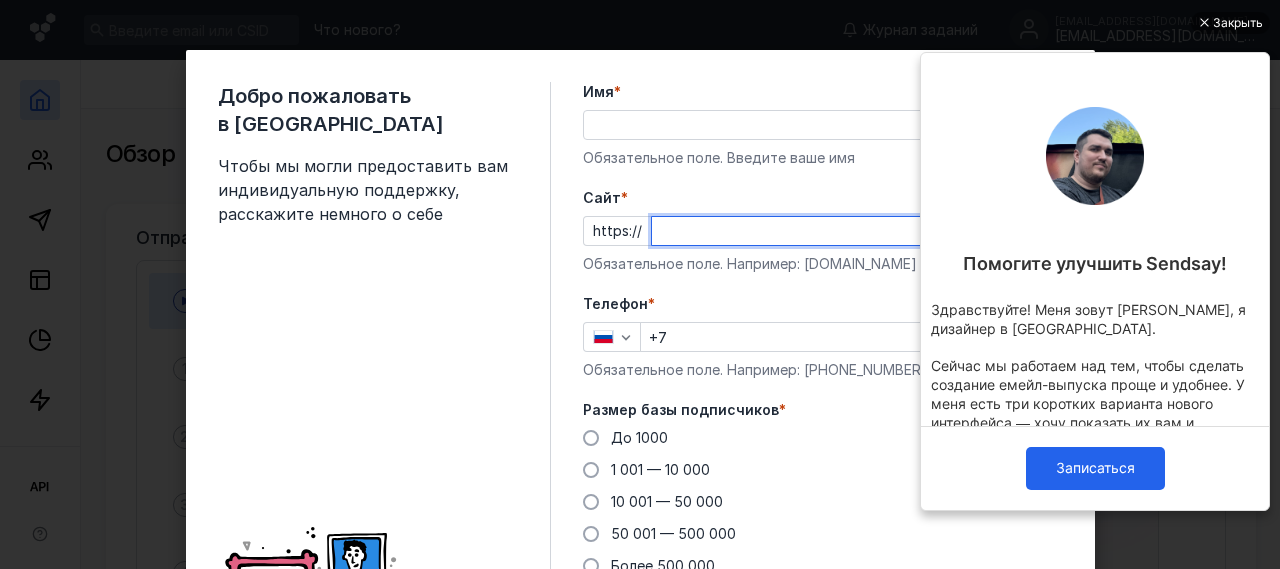 paste on "[DOMAIN_NAME][URL]" 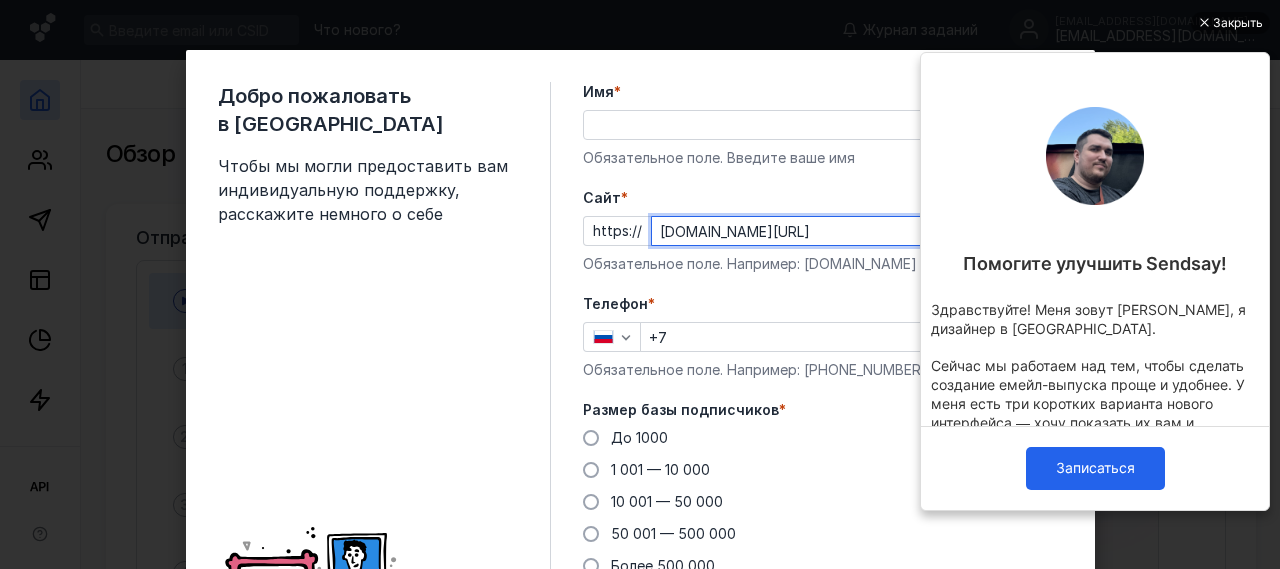 scroll, scrollTop: 302, scrollLeft: 0, axis: vertical 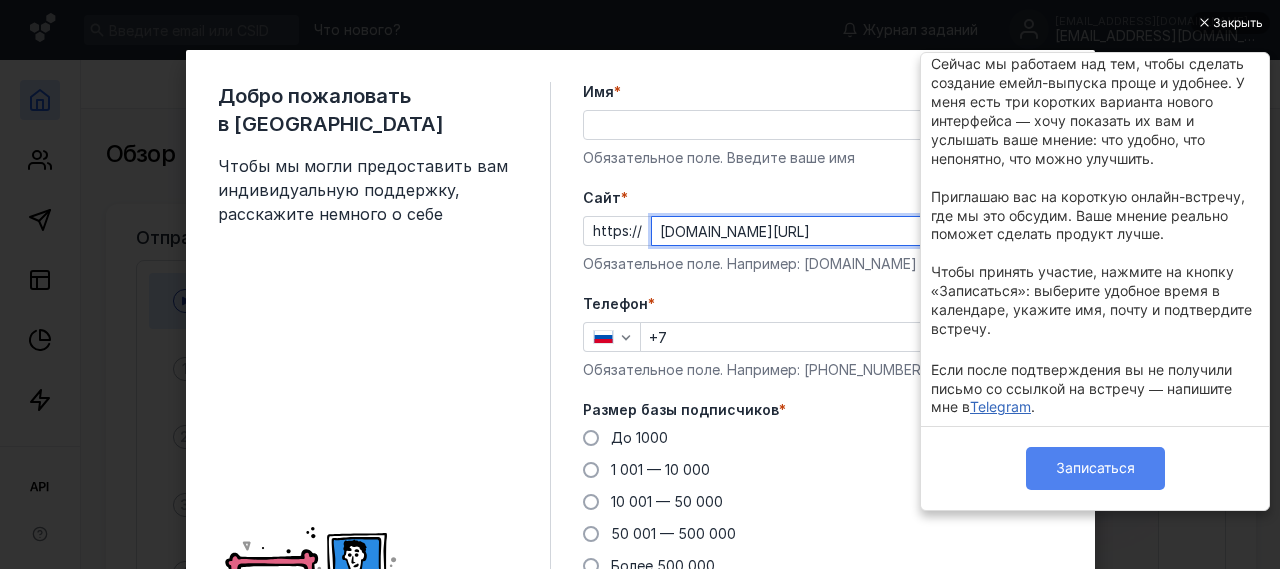 type on "[DOMAIN_NAME][URL]" 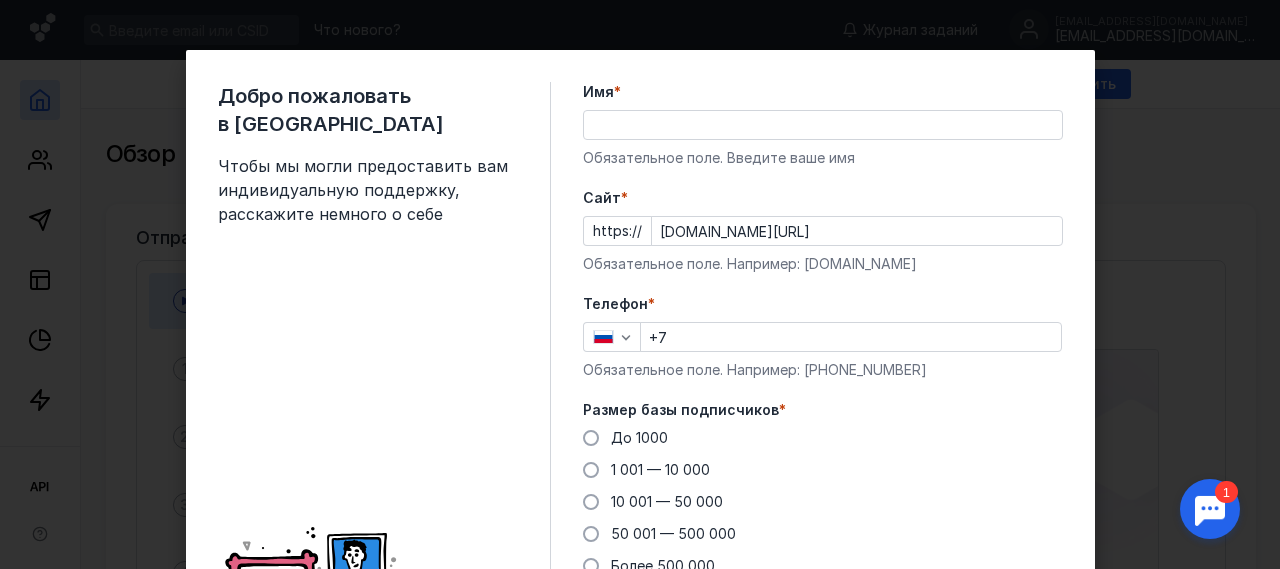 scroll, scrollTop: 0, scrollLeft: 0, axis: both 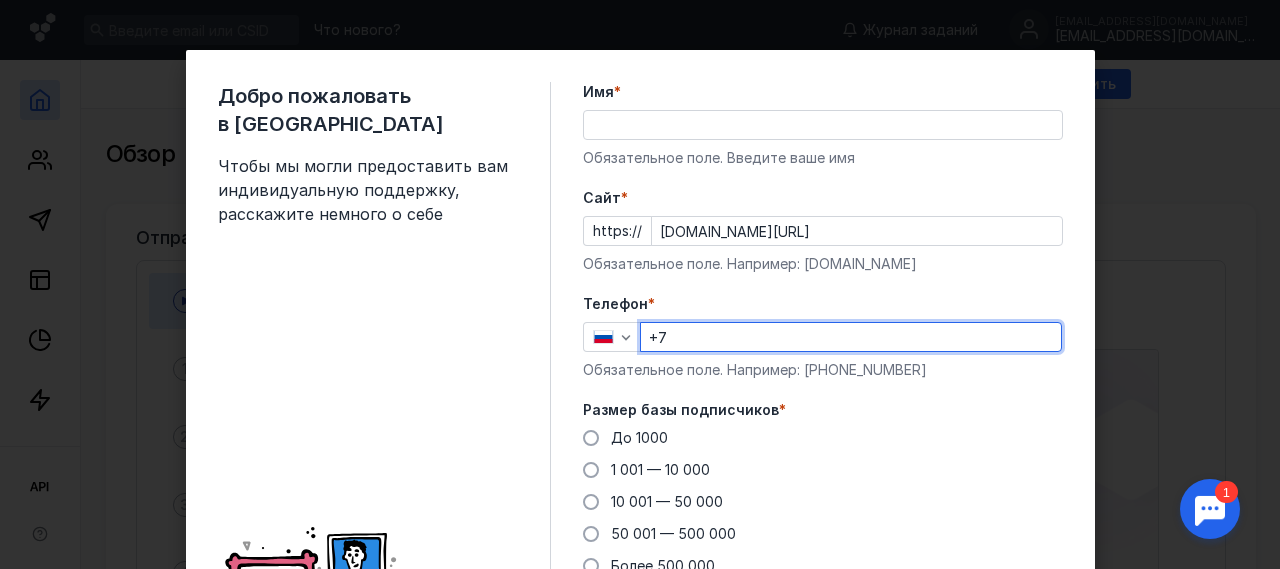 type on "[PHONE_NUMBER]" 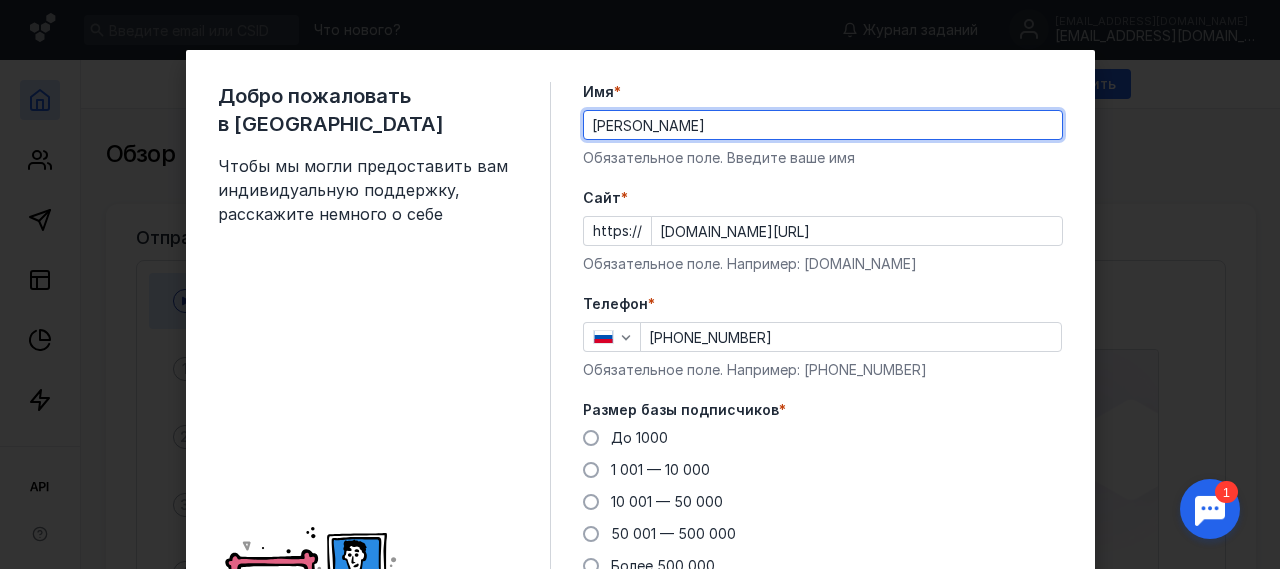 click on "[PERSON_NAME]" at bounding box center (823, 125) 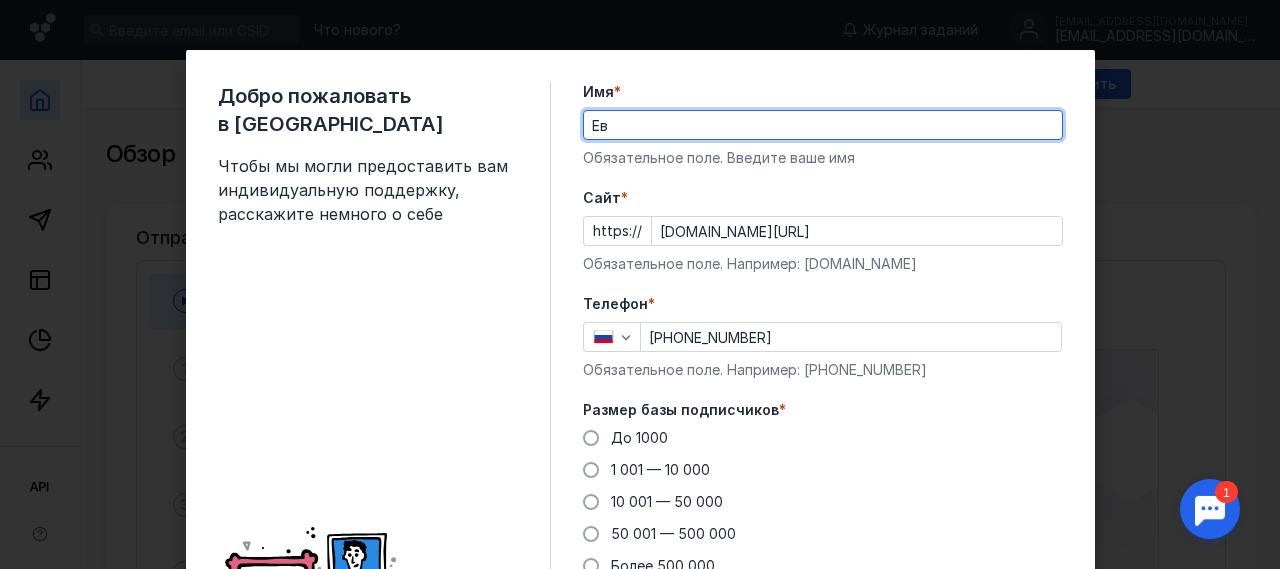 type on "[PERSON_NAME]" 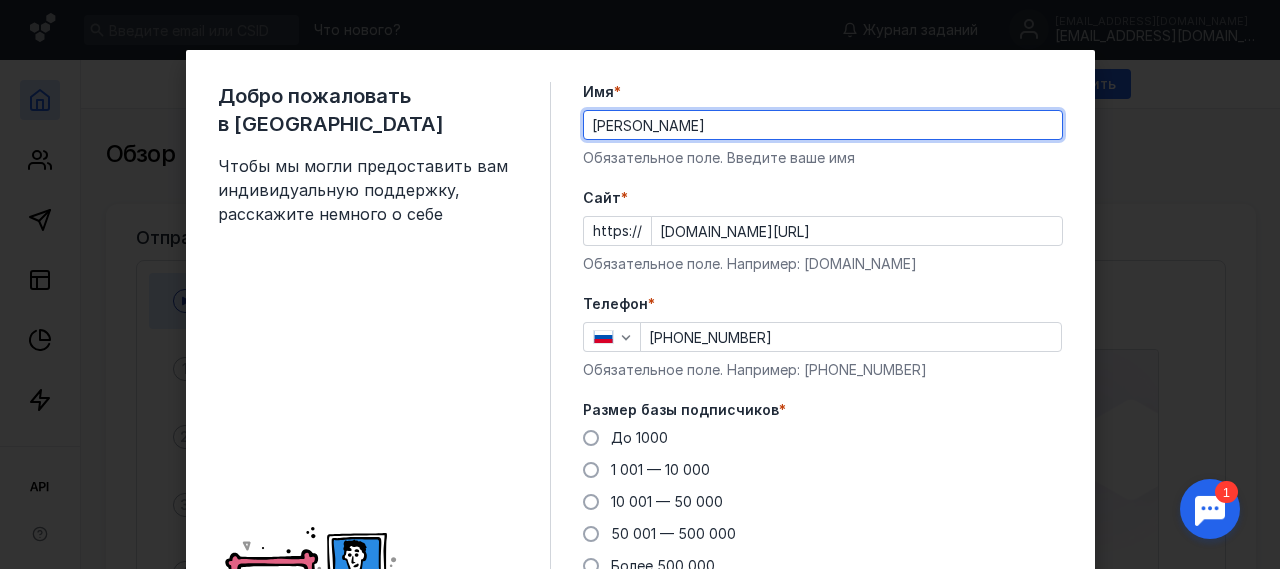click on "[PERSON_NAME]" at bounding box center [823, 125] 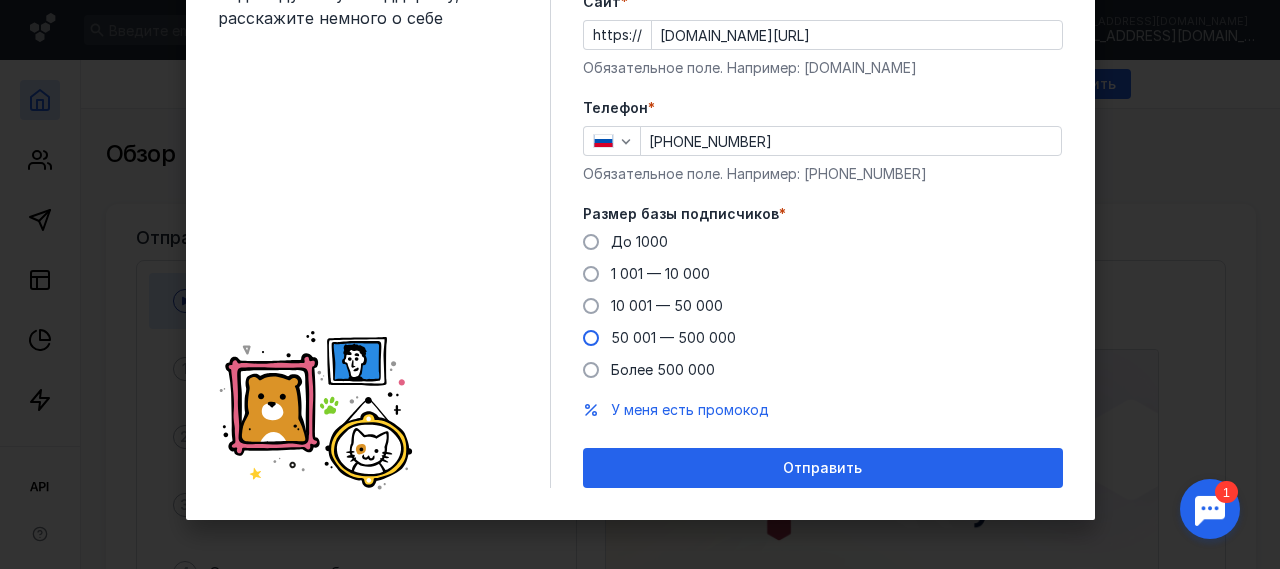 type on "[PERSON_NAME]" 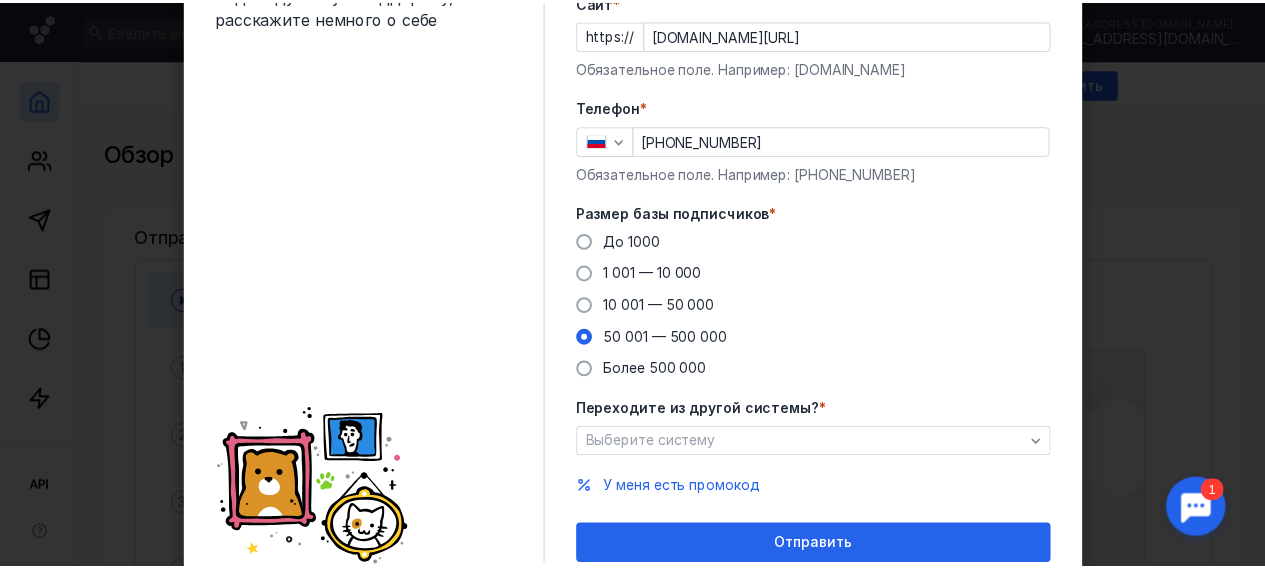 scroll, scrollTop: 274, scrollLeft: 0, axis: vertical 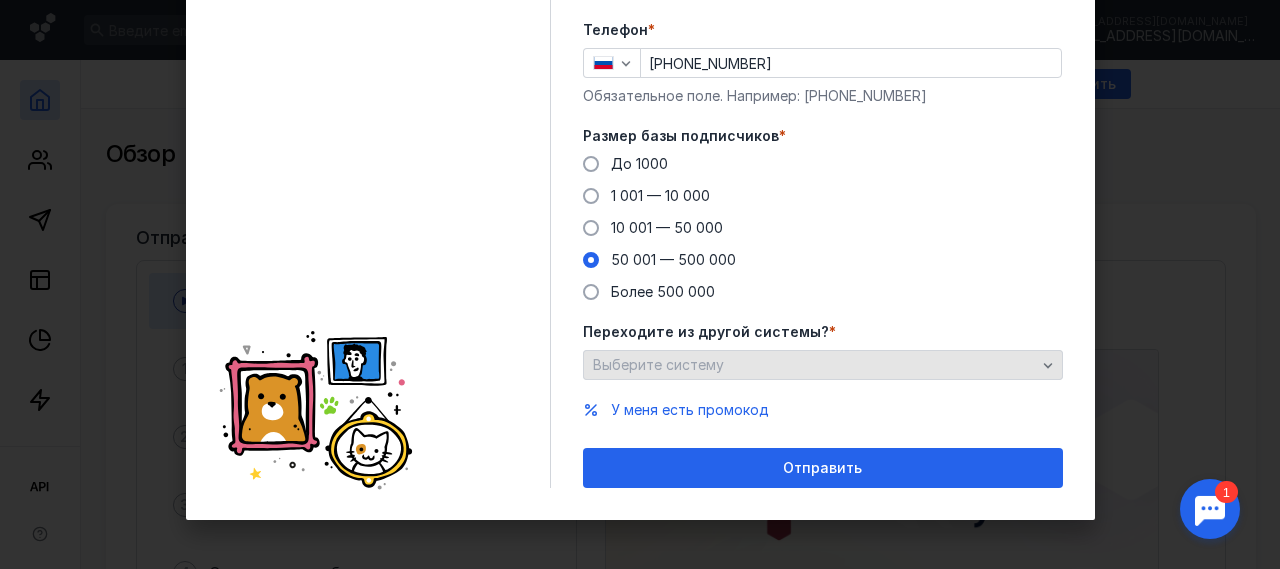 click on "Выберите систему" at bounding box center [814, 365] 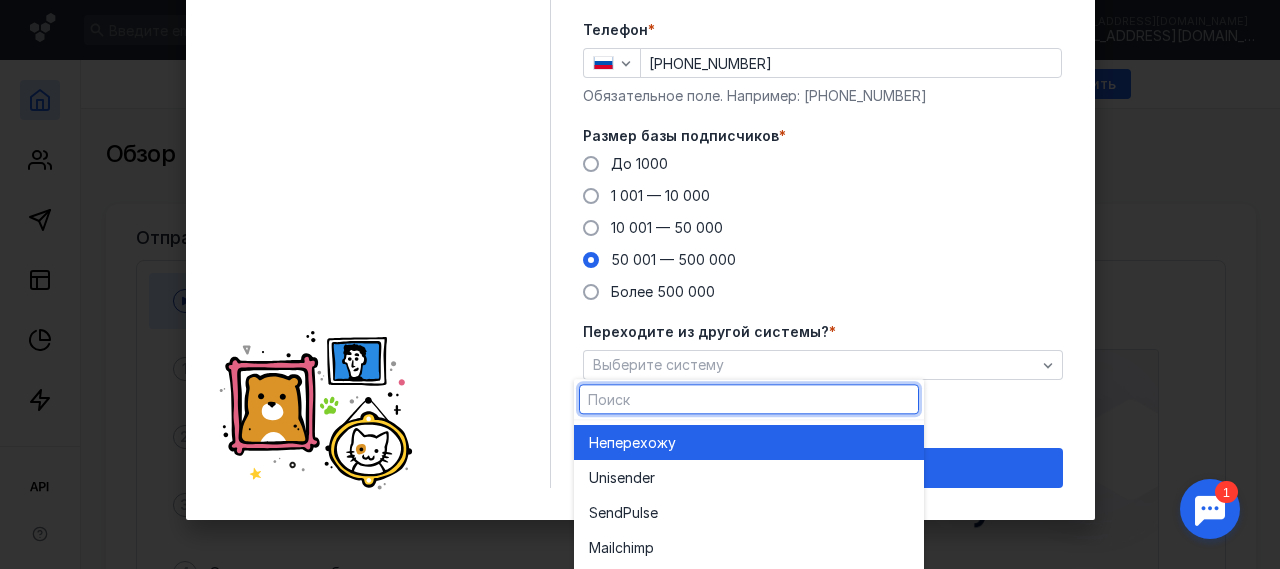 click on "Не  перехожу" at bounding box center [749, 443] 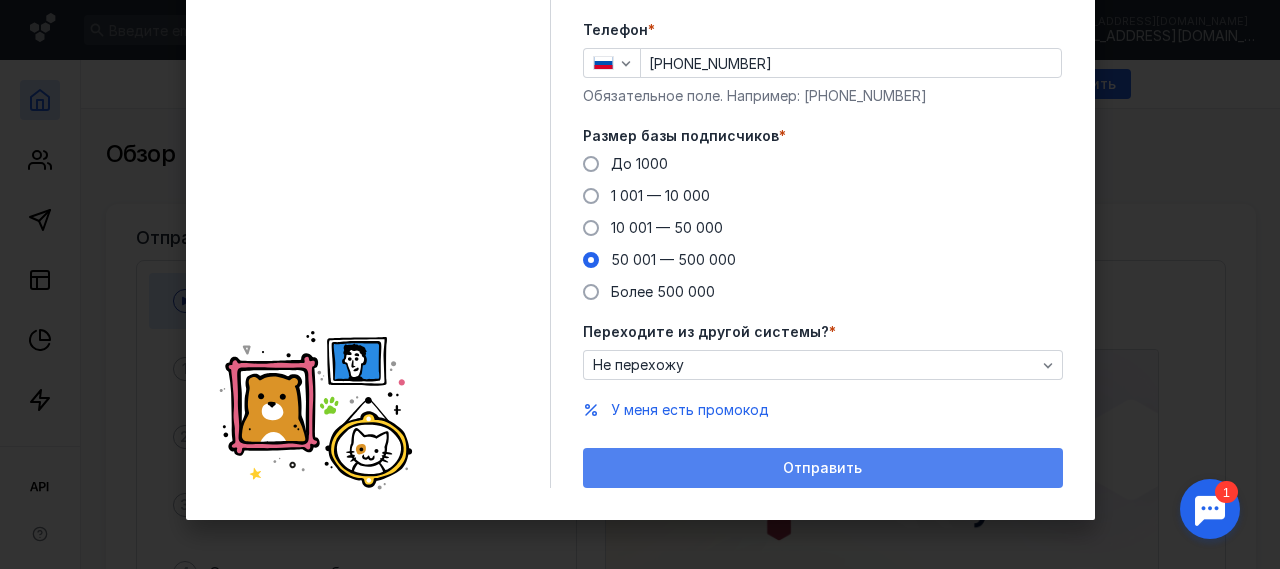 click on "Отправить" at bounding box center [822, 468] 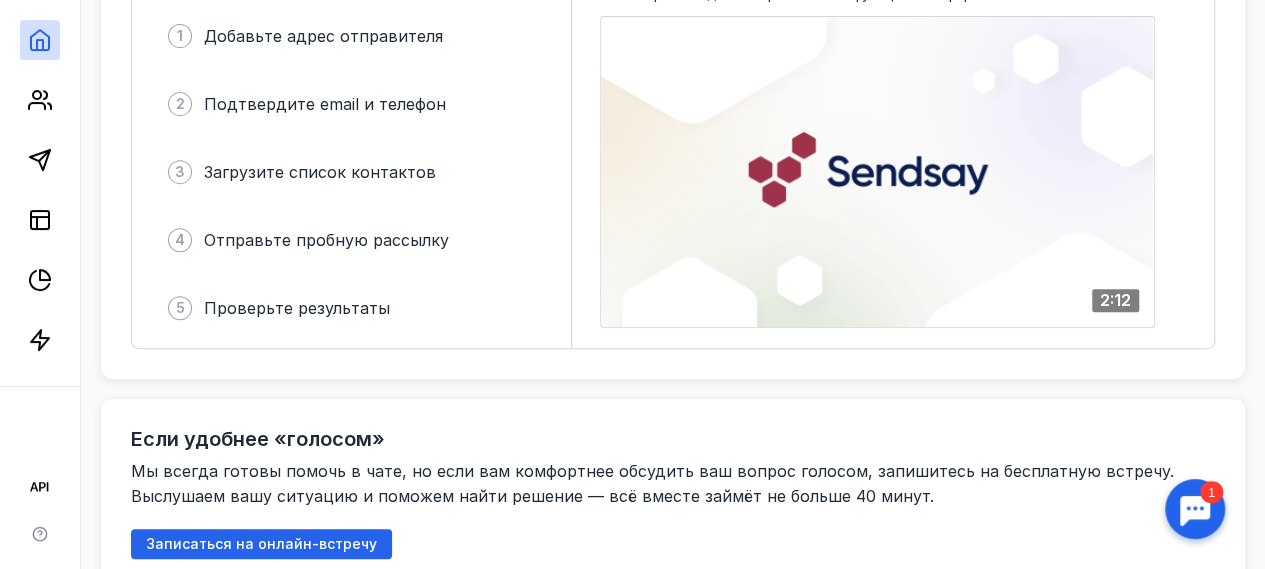 scroll, scrollTop: 0, scrollLeft: 0, axis: both 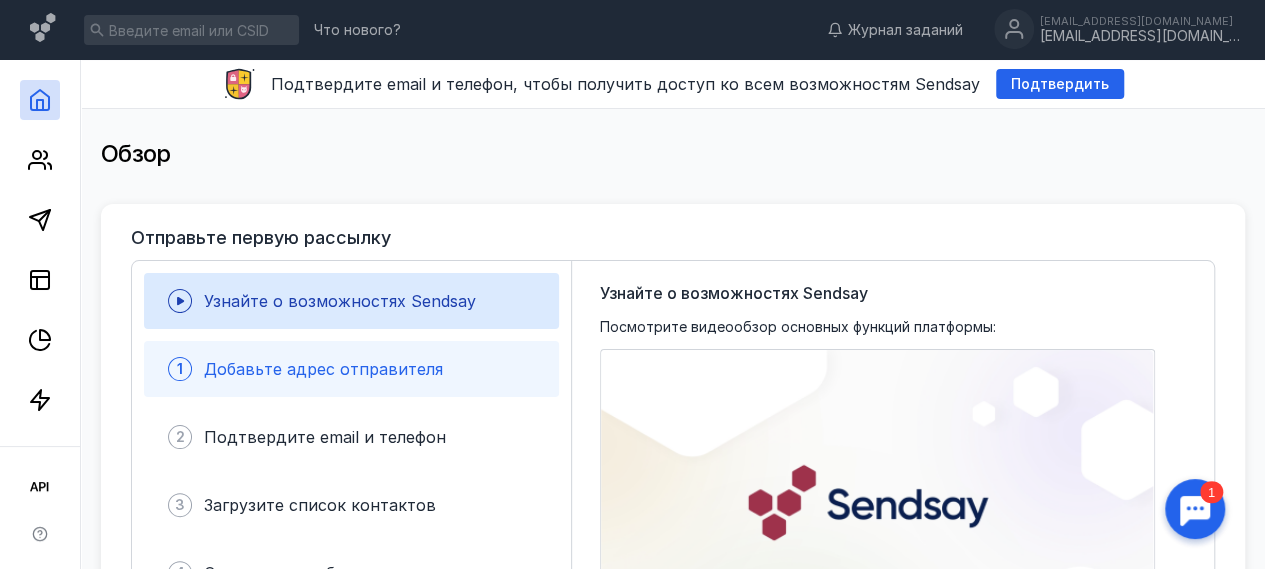 click on "Добавьте адрес отправителя" at bounding box center [323, 369] 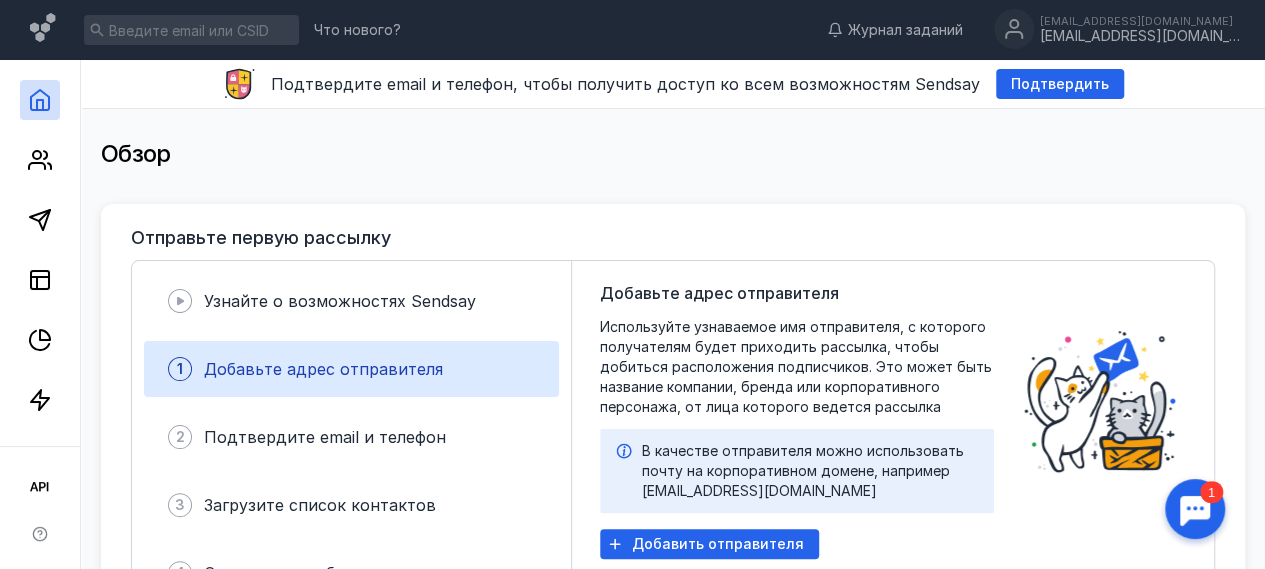 scroll, scrollTop: 333, scrollLeft: 0, axis: vertical 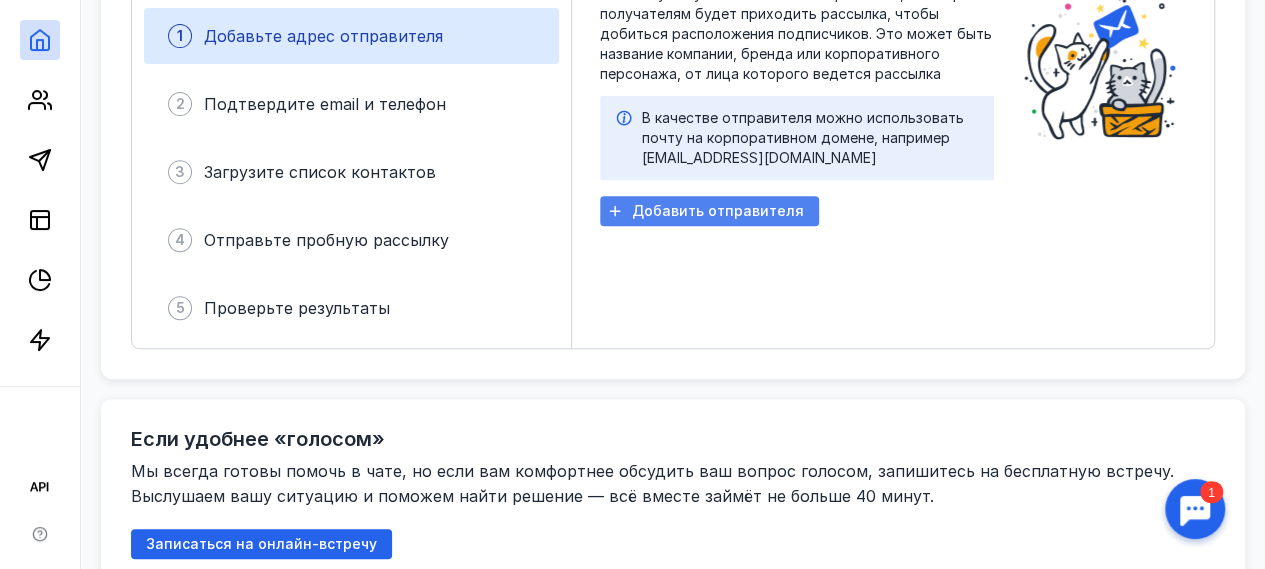 click on "Добавить отправителя" at bounding box center (718, 211) 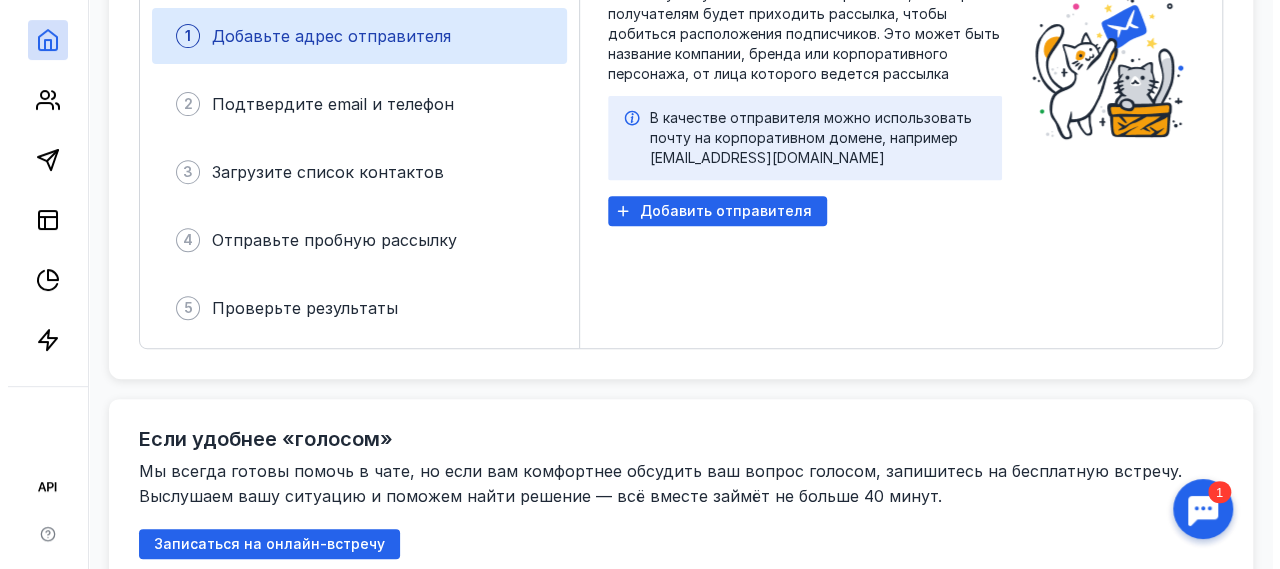 scroll, scrollTop: 0, scrollLeft: 0, axis: both 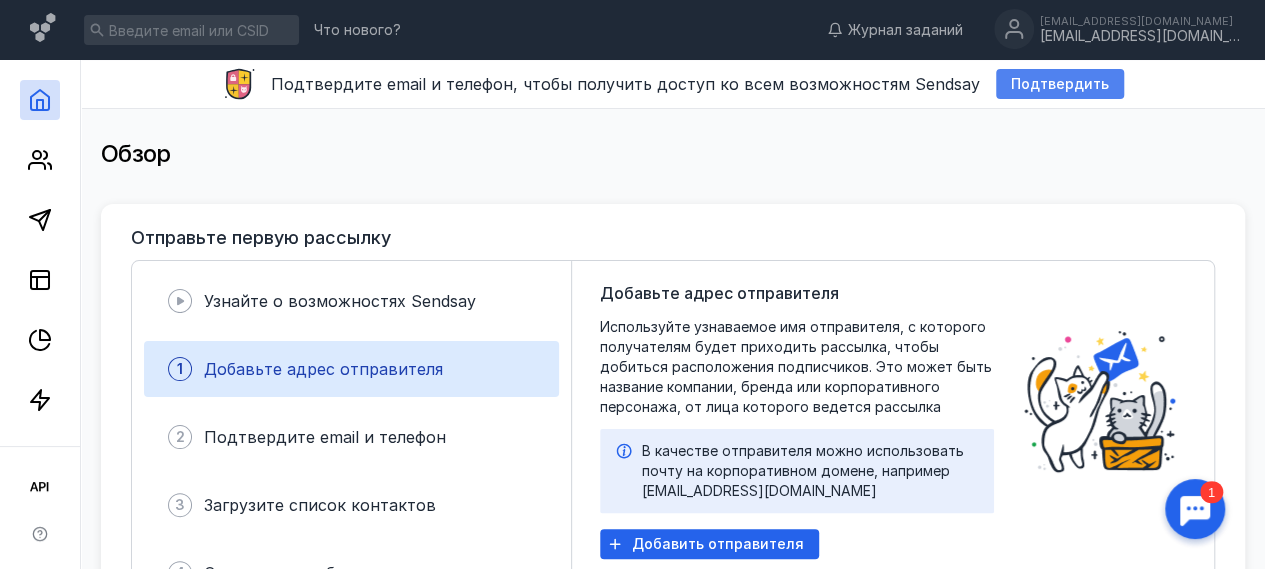 click on "Подтвердить" at bounding box center [1060, 84] 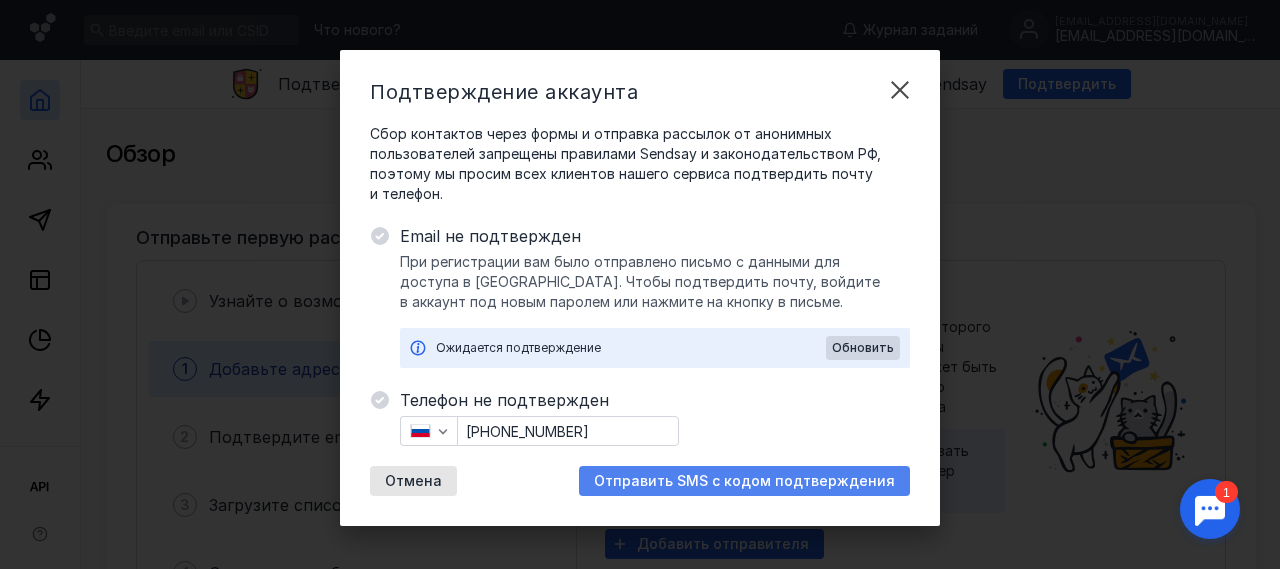 click on "Отправить SMS с кодом подтверждения" at bounding box center [744, 481] 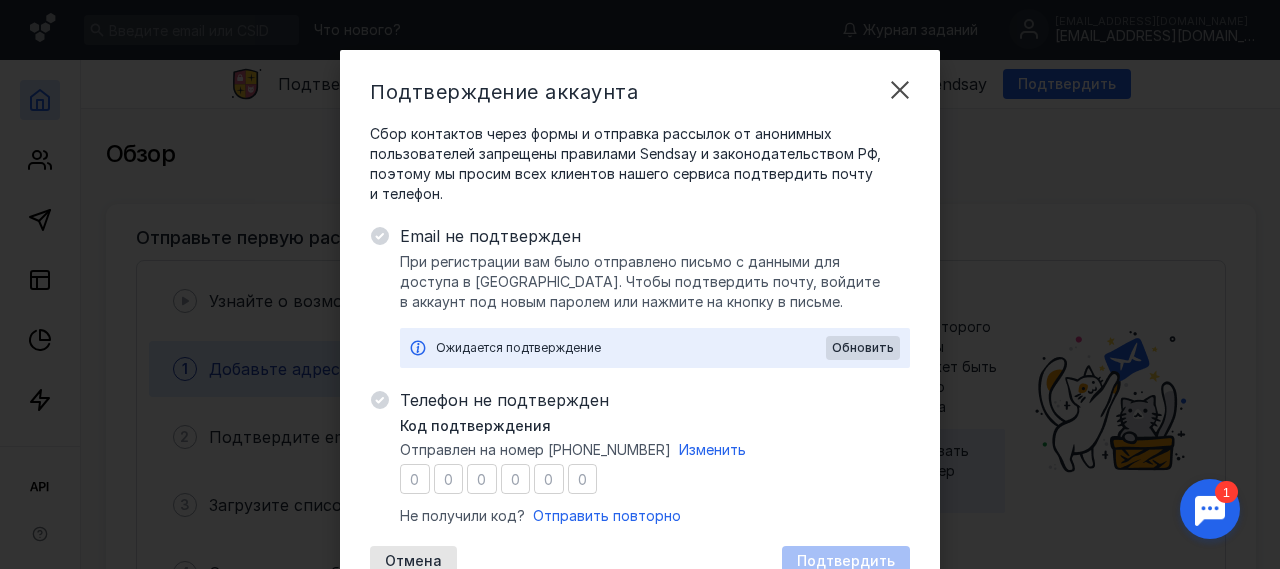 type on "6" 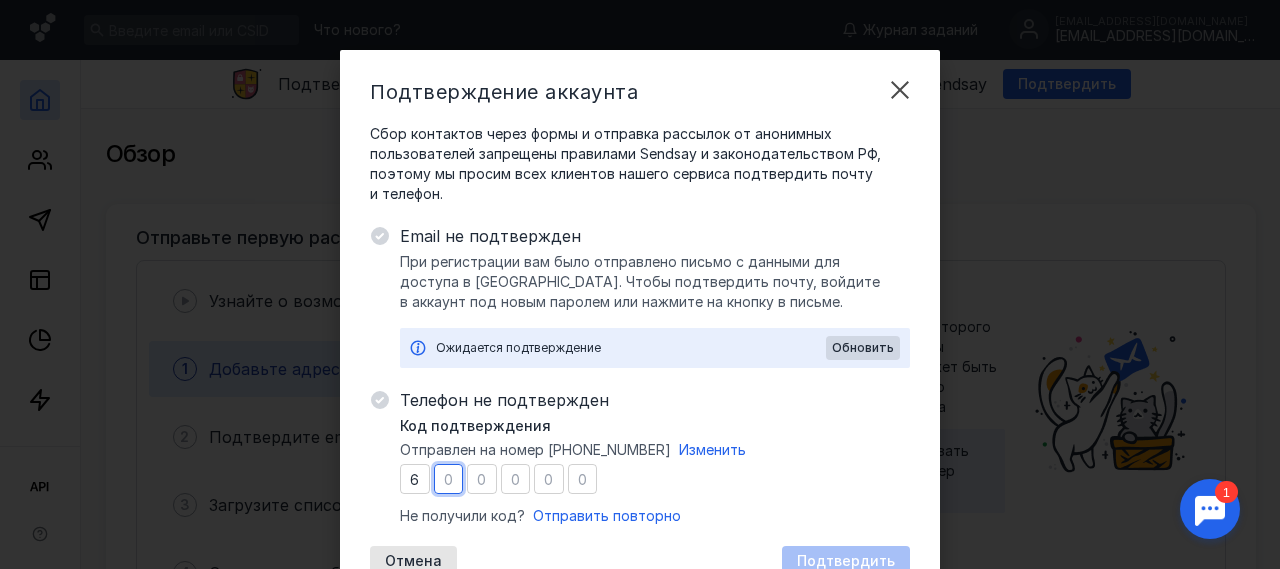 type on "3" 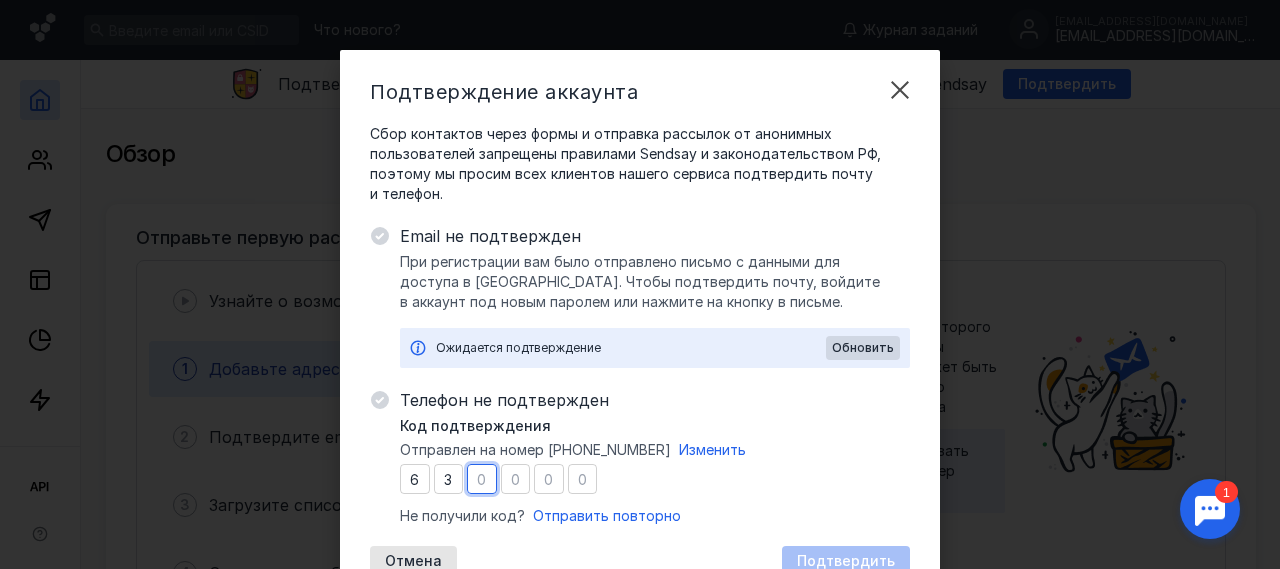 type on "2" 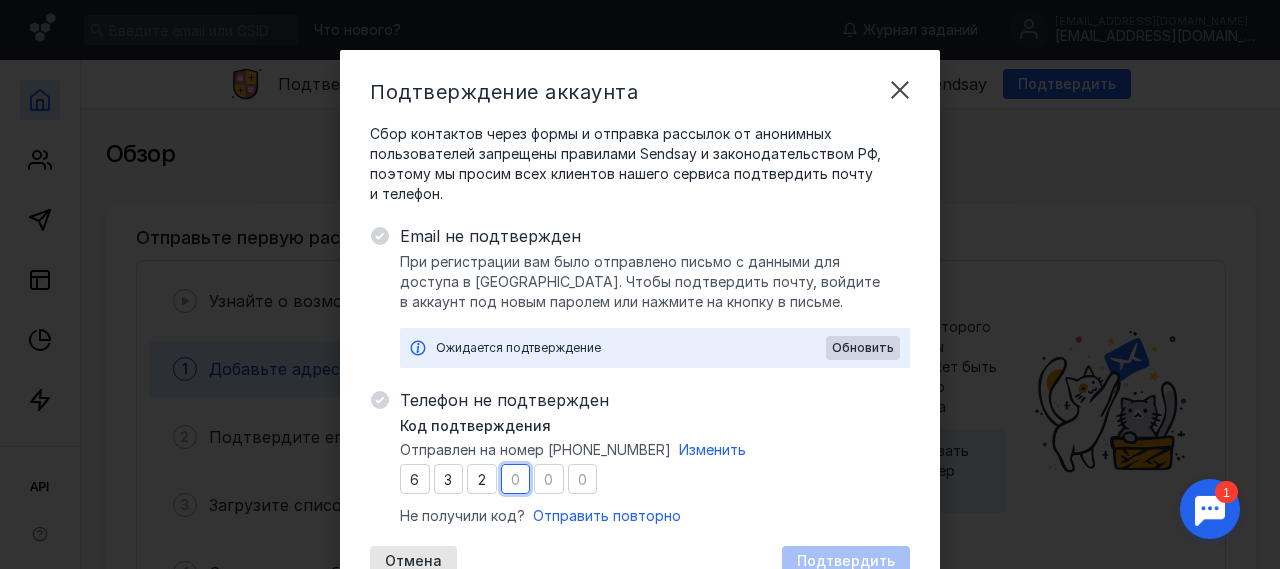 type on "0" 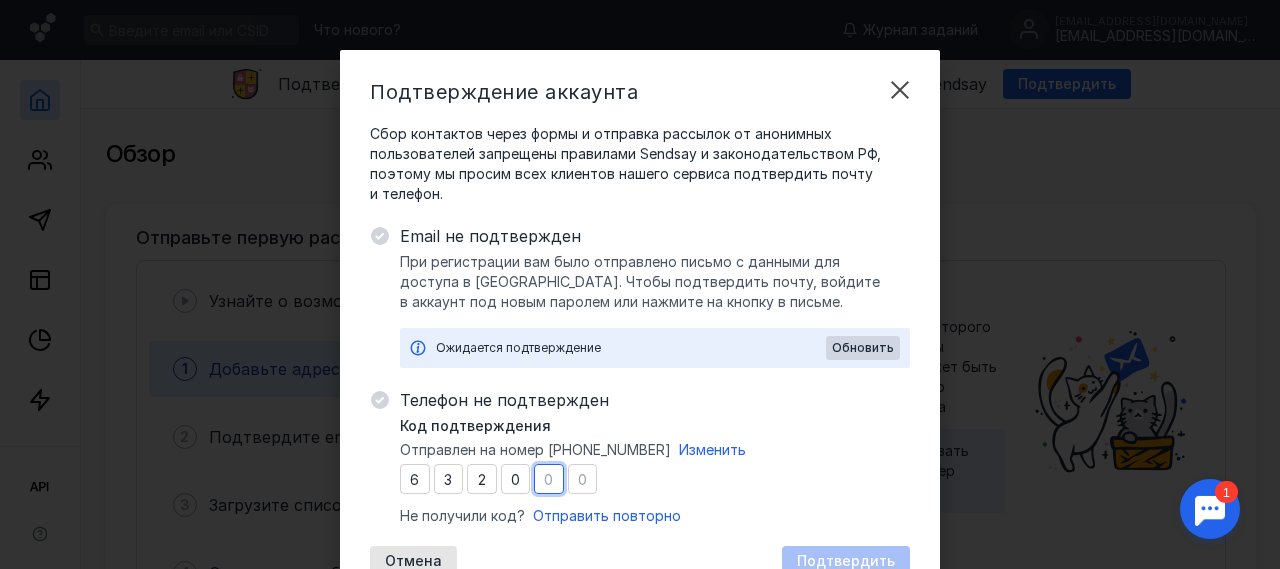 type on "0" 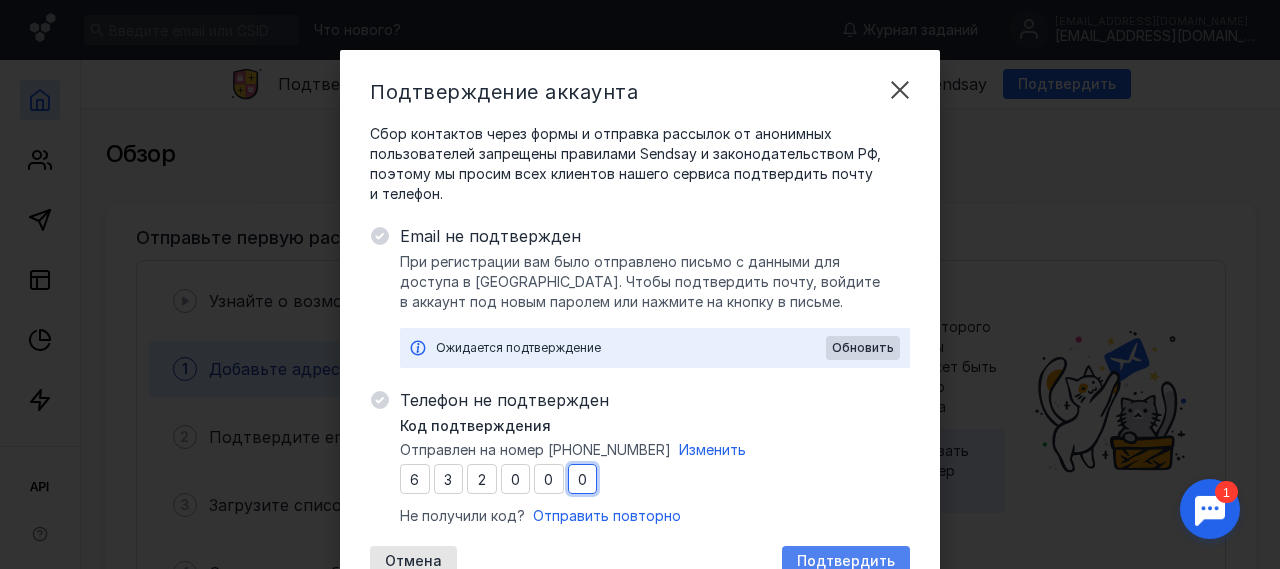 type on "0" 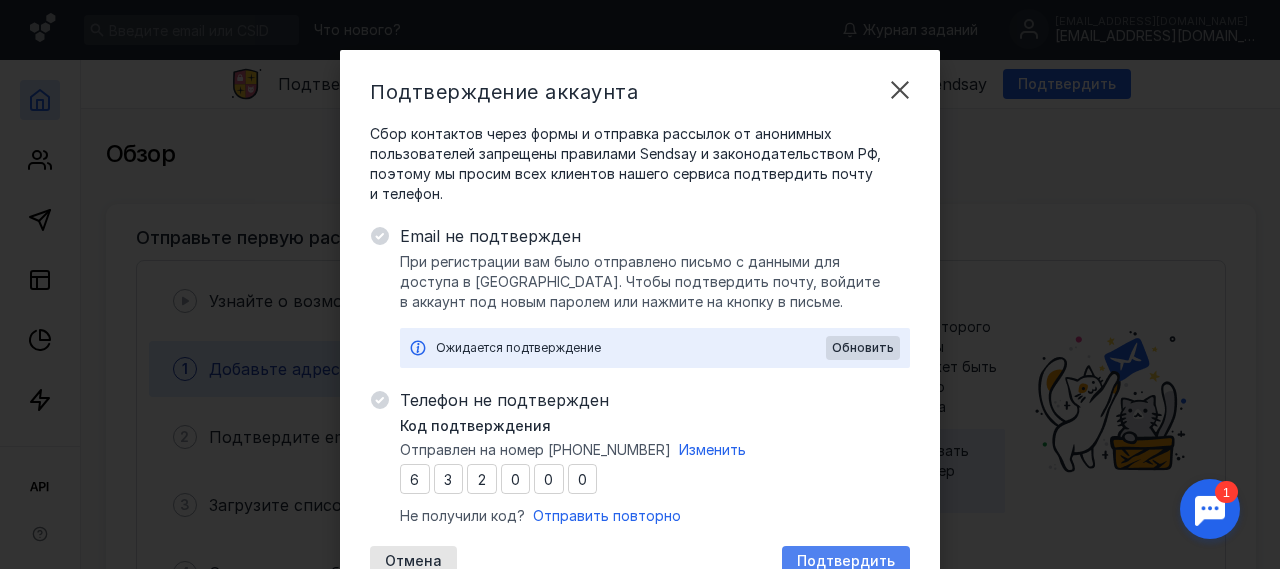 click on "Подтвердить" at bounding box center (846, 561) 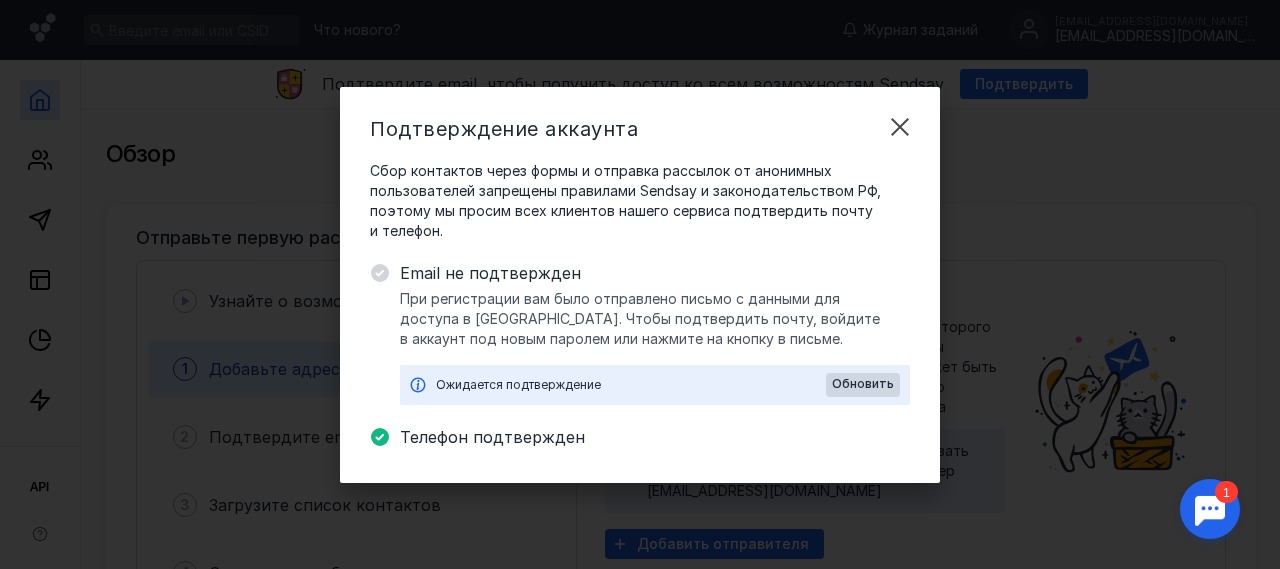 click 